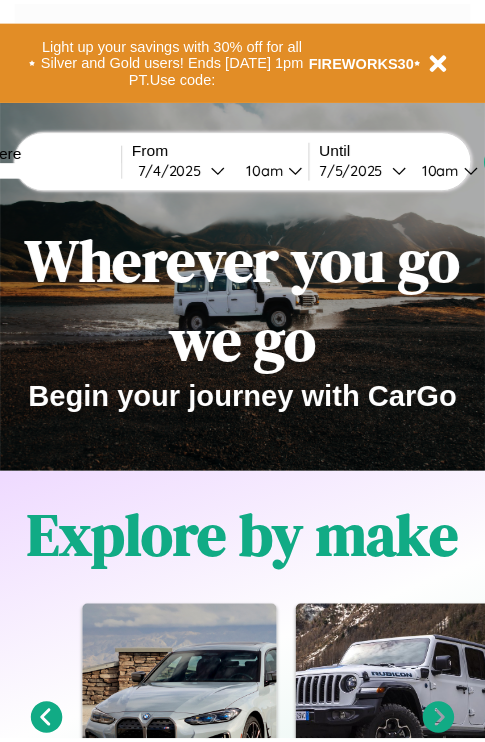 scroll, scrollTop: 0, scrollLeft: 0, axis: both 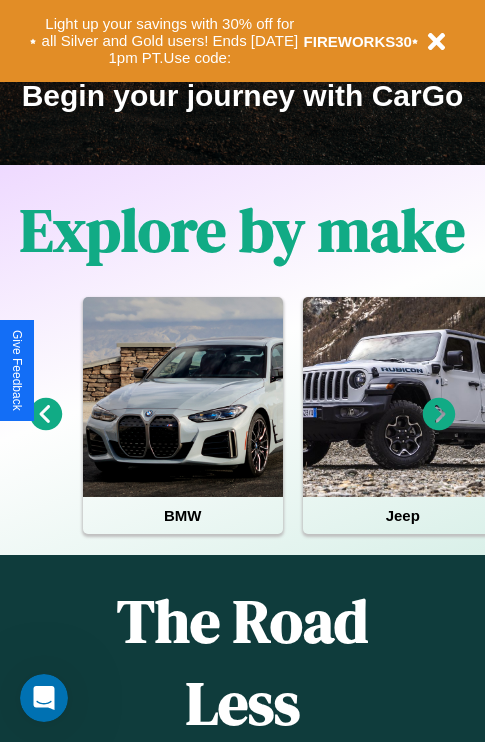 click 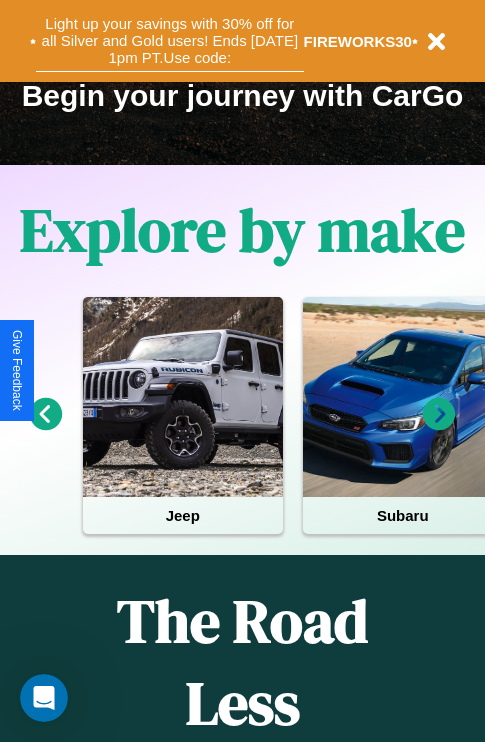 click on "Light up your savings with 30% off for all Silver and Gold users! Ends [DATE] 1pm PT.  Use code:" at bounding box center [170, 41] 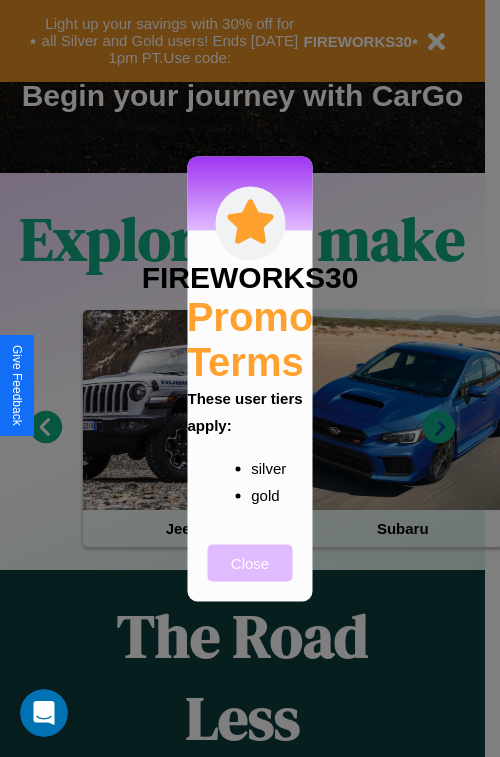 click on "Close" at bounding box center [250, 562] 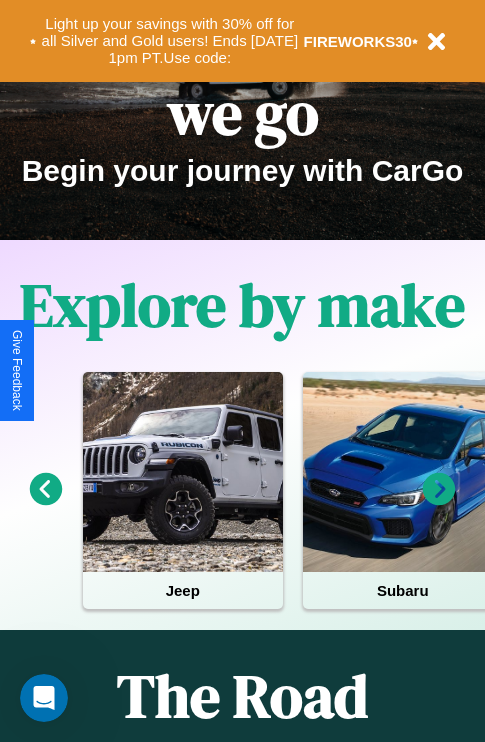 scroll, scrollTop: 0, scrollLeft: 0, axis: both 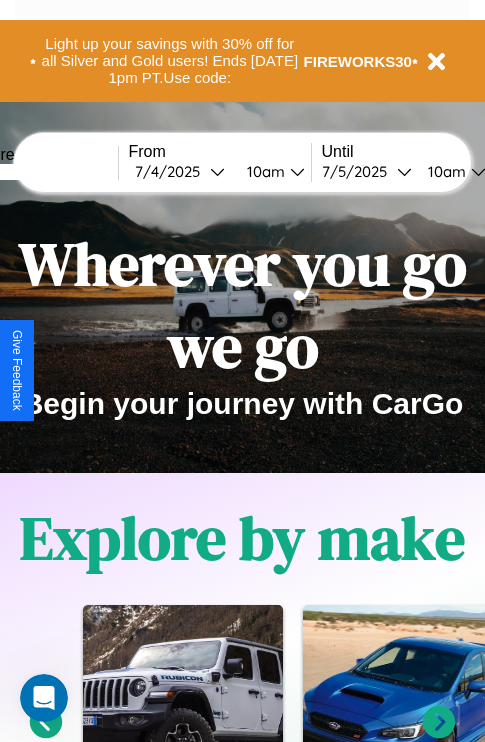 click at bounding box center (43, 172) 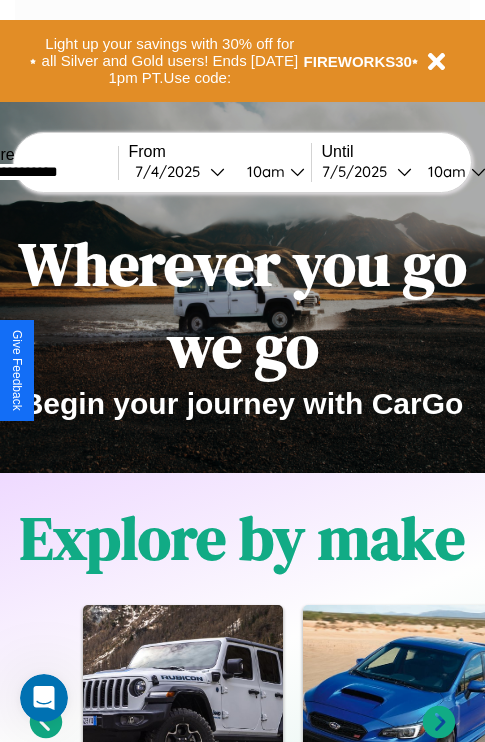 type on "**********" 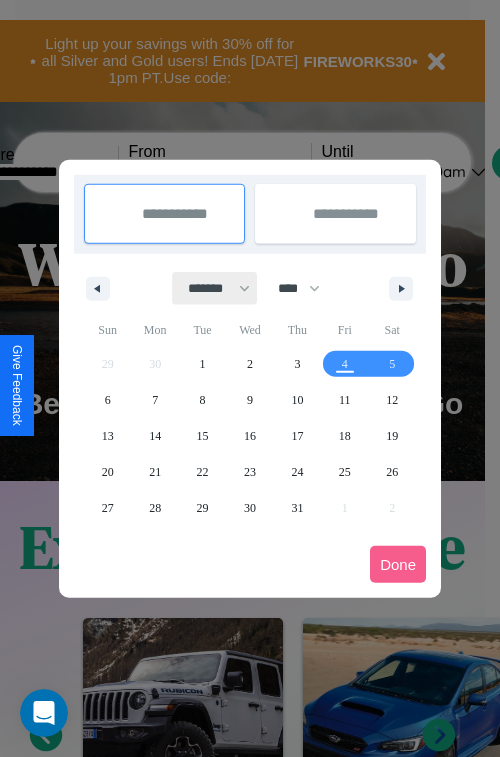 click on "******* ******** ***** ***** *** **** **** ****** ********* ******* ******** ********" at bounding box center (215, 288) 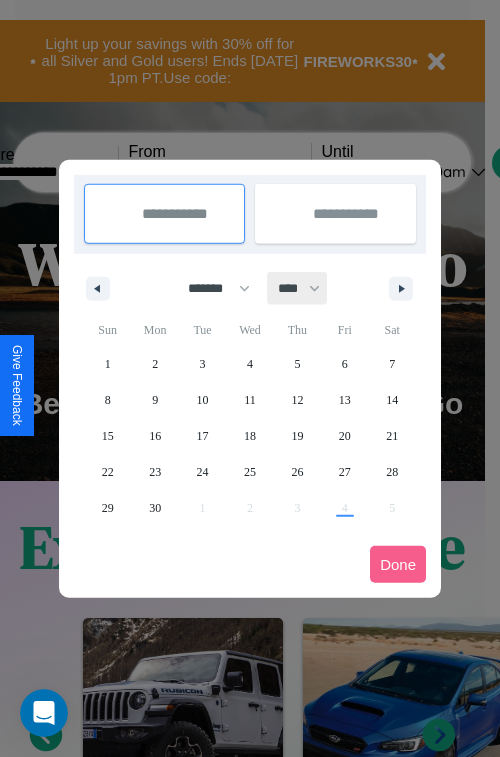 click on "**** **** **** **** **** **** **** **** **** **** **** **** **** **** **** **** **** **** **** **** **** **** **** **** **** **** **** **** **** **** **** **** **** **** **** **** **** **** **** **** **** **** **** **** **** **** **** **** **** **** **** **** **** **** **** **** **** **** **** **** **** **** **** **** **** **** **** **** **** **** **** **** **** **** **** **** **** **** **** **** **** **** **** **** **** **** **** **** **** **** **** **** **** **** **** **** **** **** **** **** **** **** **** **** **** **** **** **** **** **** **** **** **** **** **** **** **** **** **** **** ****" at bounding box center [298, 288] 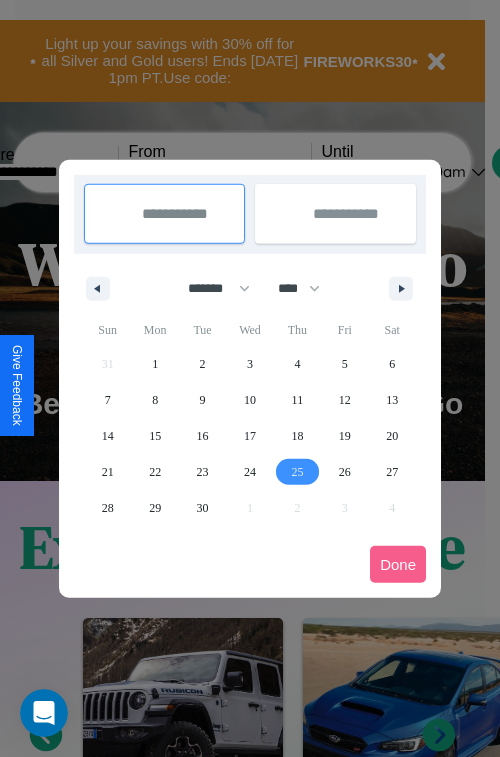 click on "25" at bounding box center [297, 472] 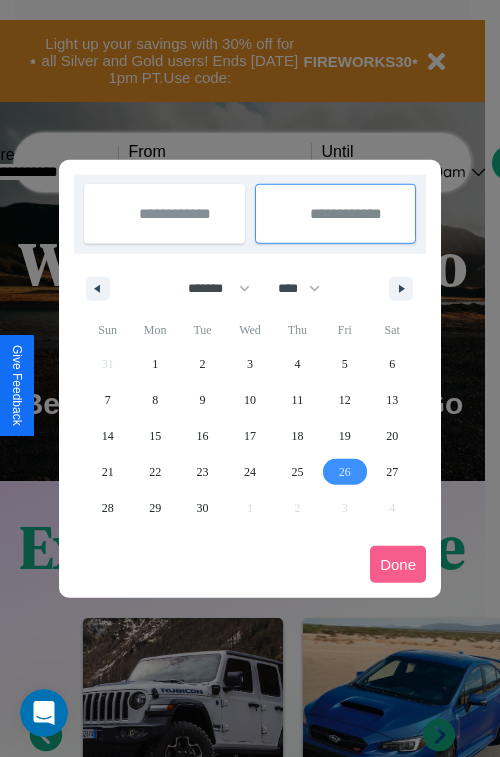 click on "26" at bounding box center [345, 472] 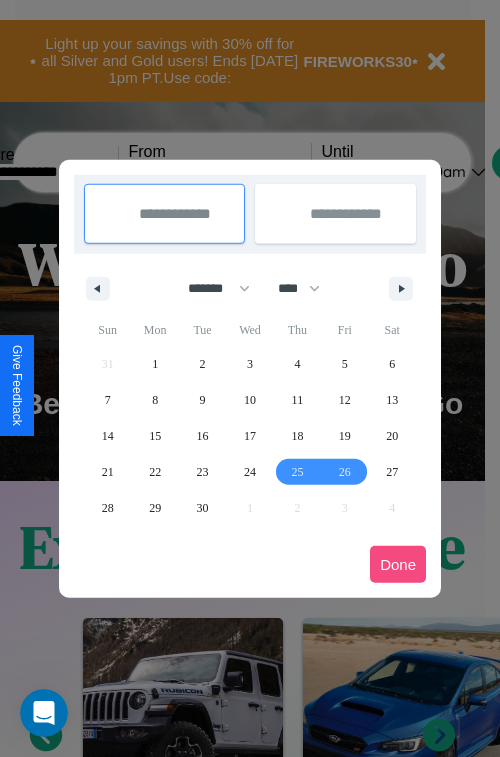 click on "Done" at bounding box center (398, 564) 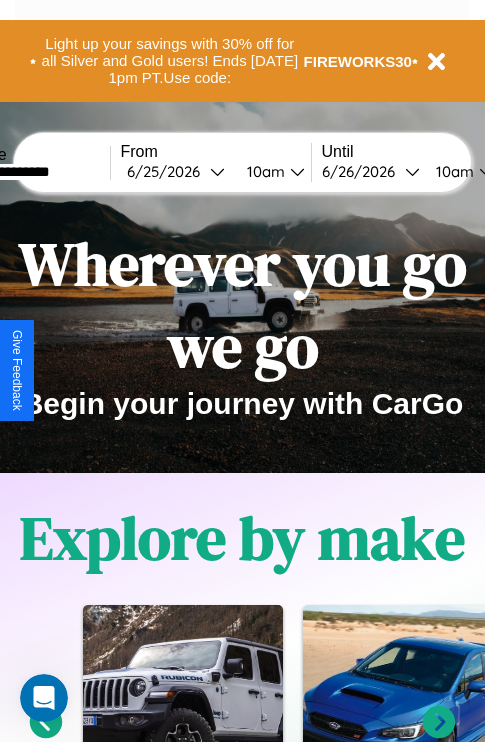scroll, scrollTop: 0, scrollLeft: 77, axis: horizontal 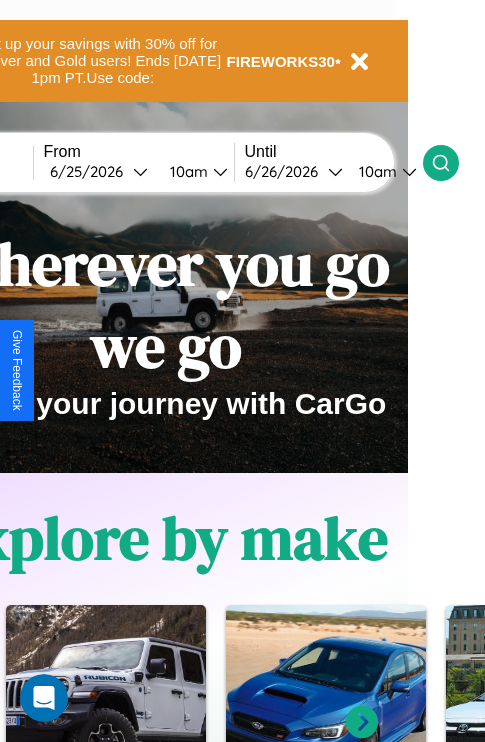 click 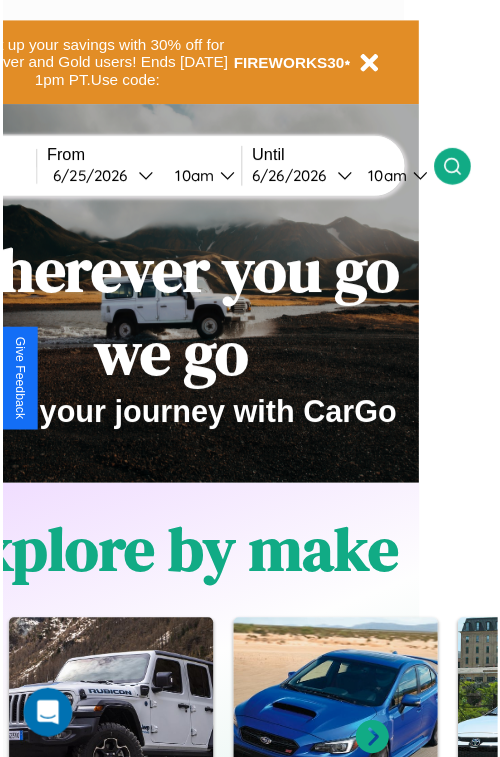 scroll, scrollTop: 0, scrollLeft: 0, axis: both 